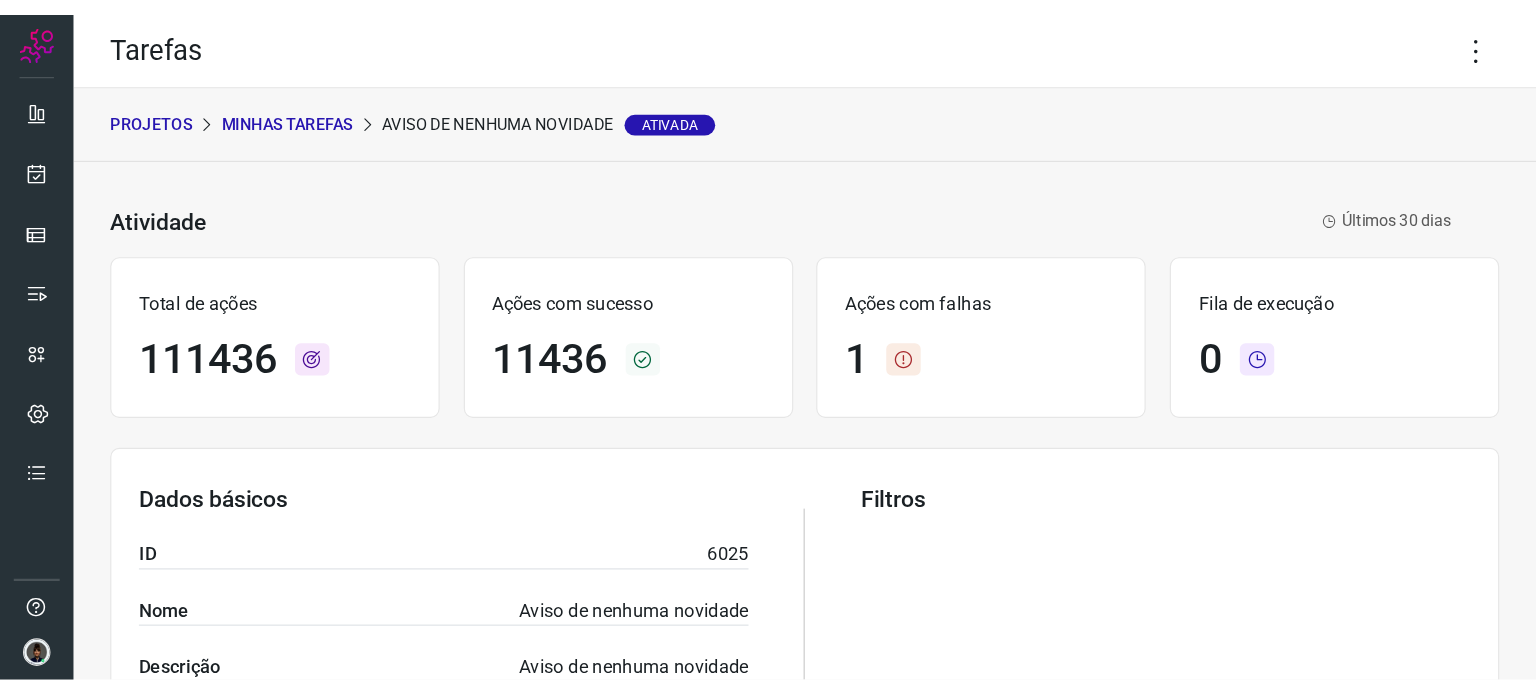 scroll, scrollTop: 0, scrollLeft: 0, axis: both 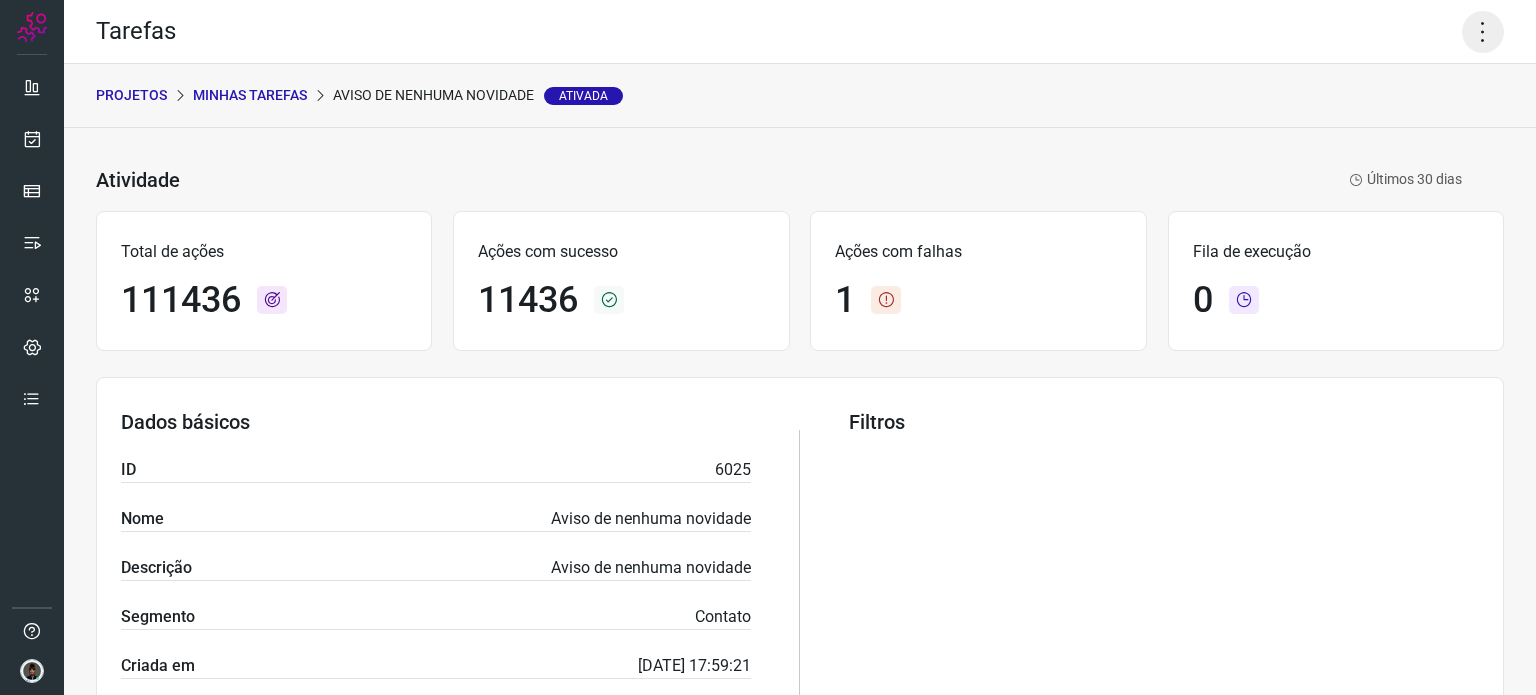 click 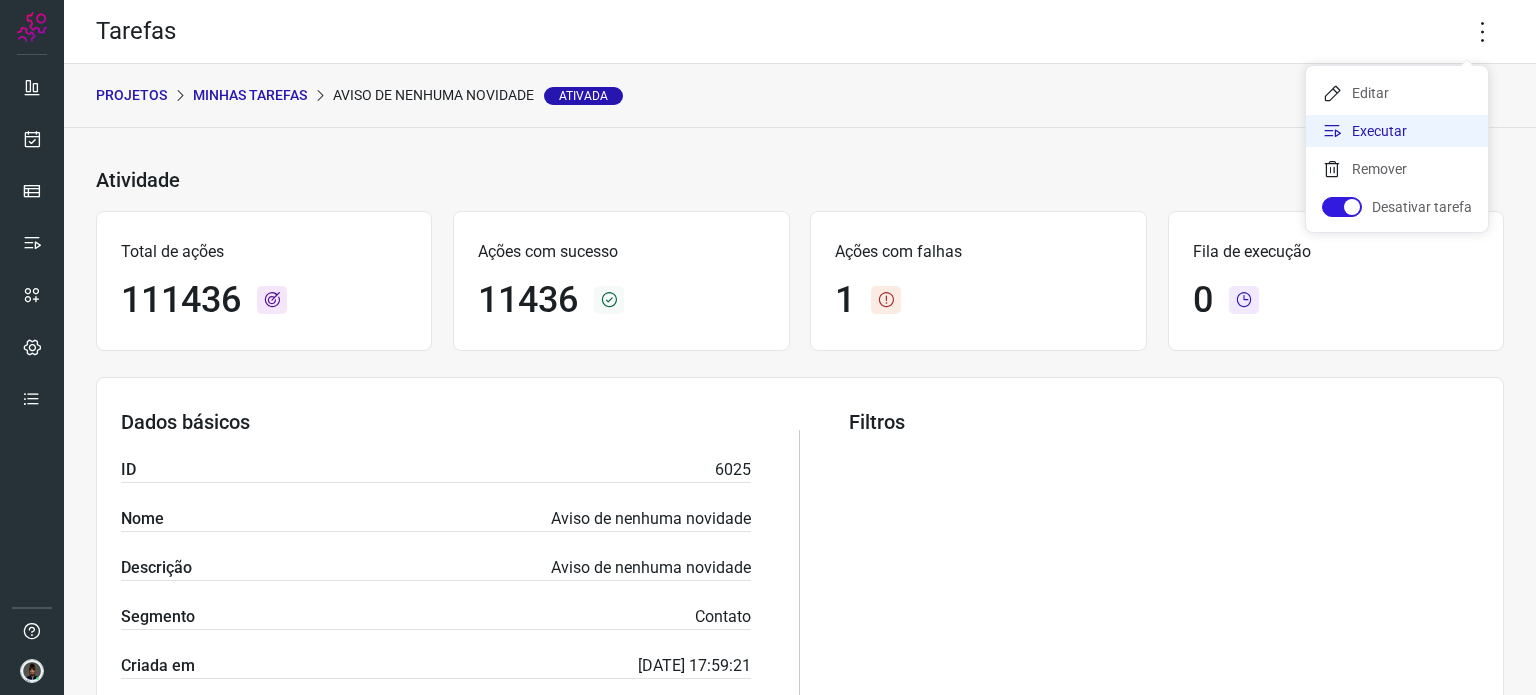 click on "Executar" 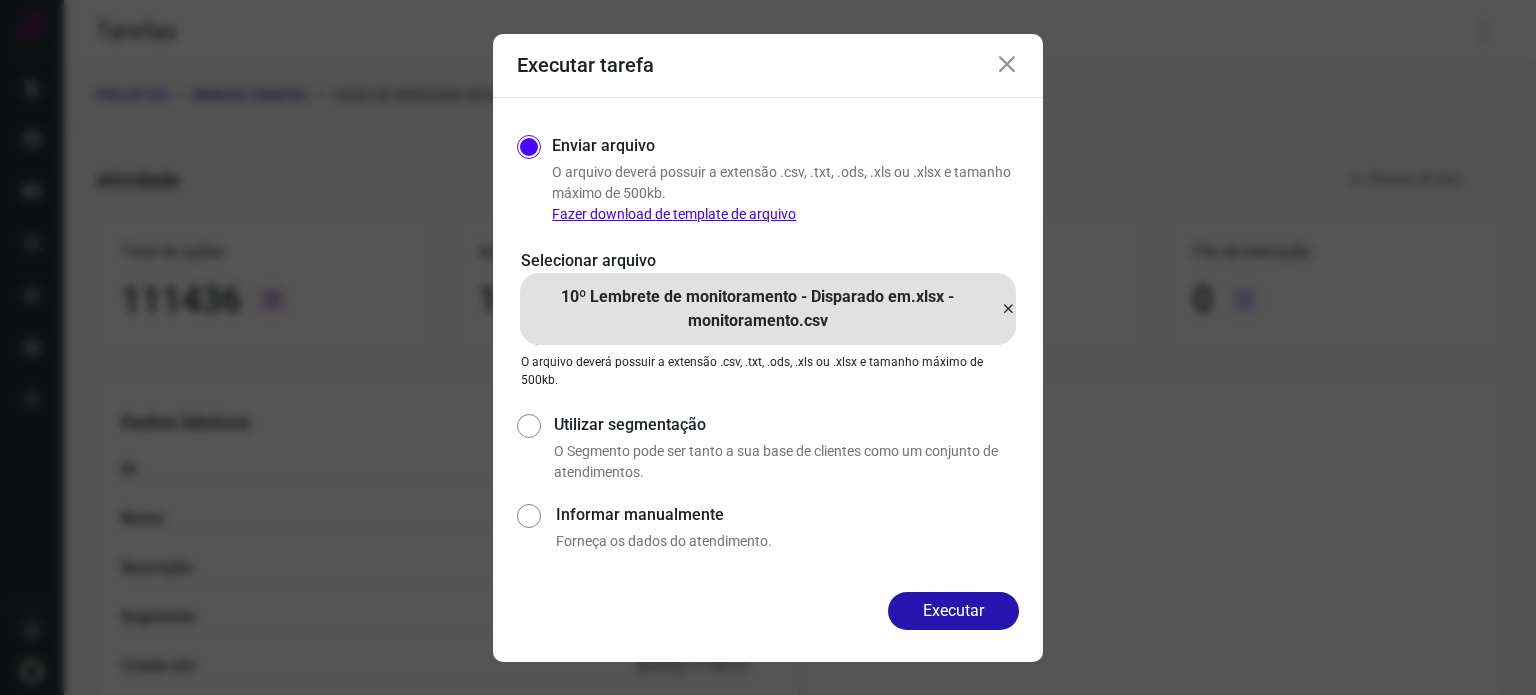 click at bounding box center [1008, 309] 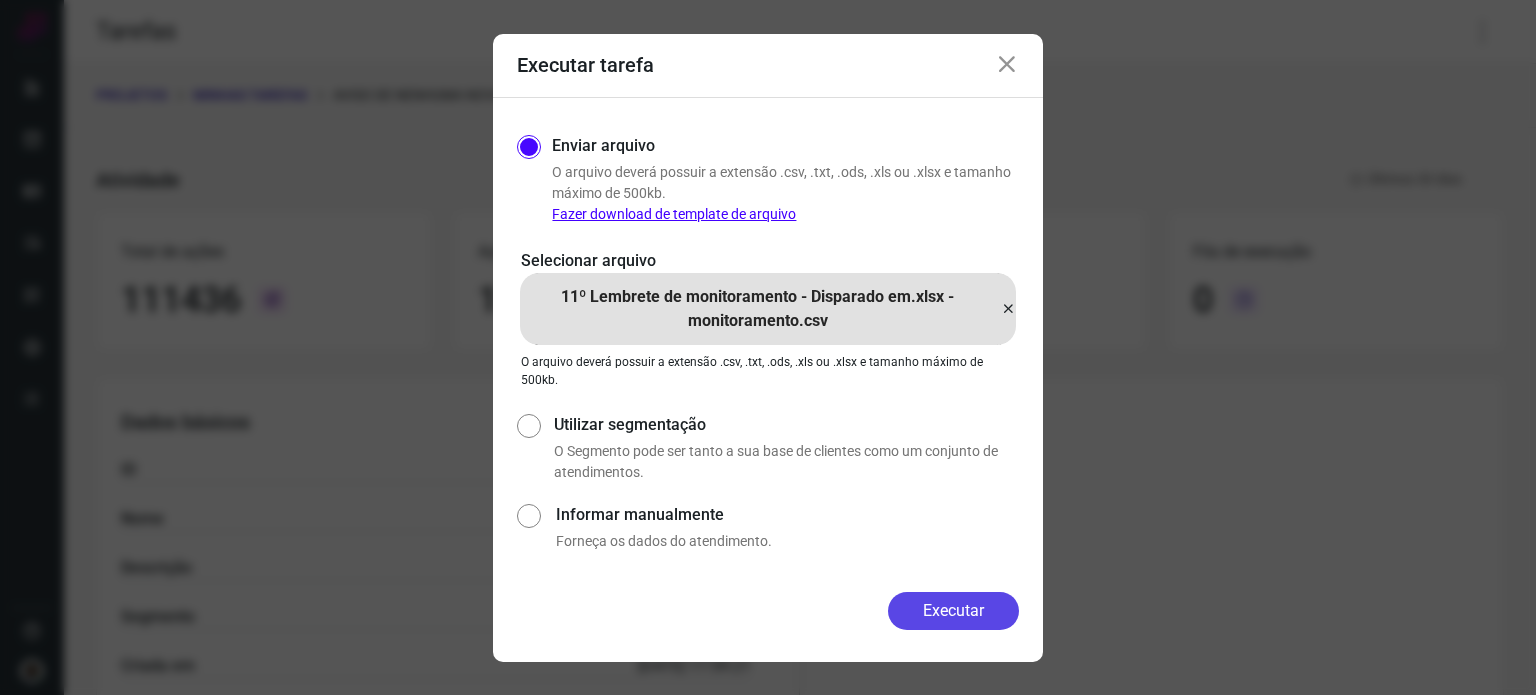 click on "Executar" at bounding box center [953, 611] 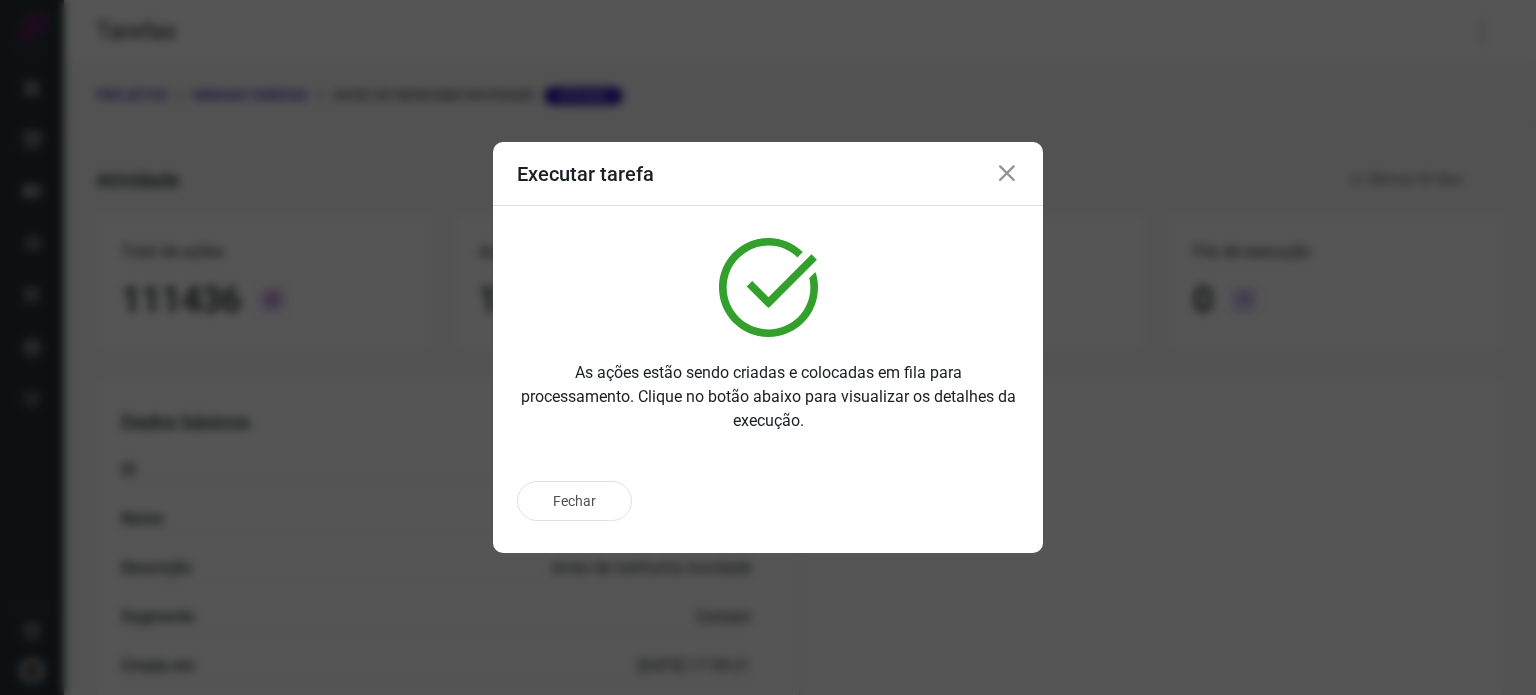 click on "Executar tarefa As ações estão sendo criadas e colocadas em fila para processamento. Clique no botão abaixo para visualizar os detalhes da execução.  [GEOGRAPHIC_DATA]" at bounding box center (768, 347) 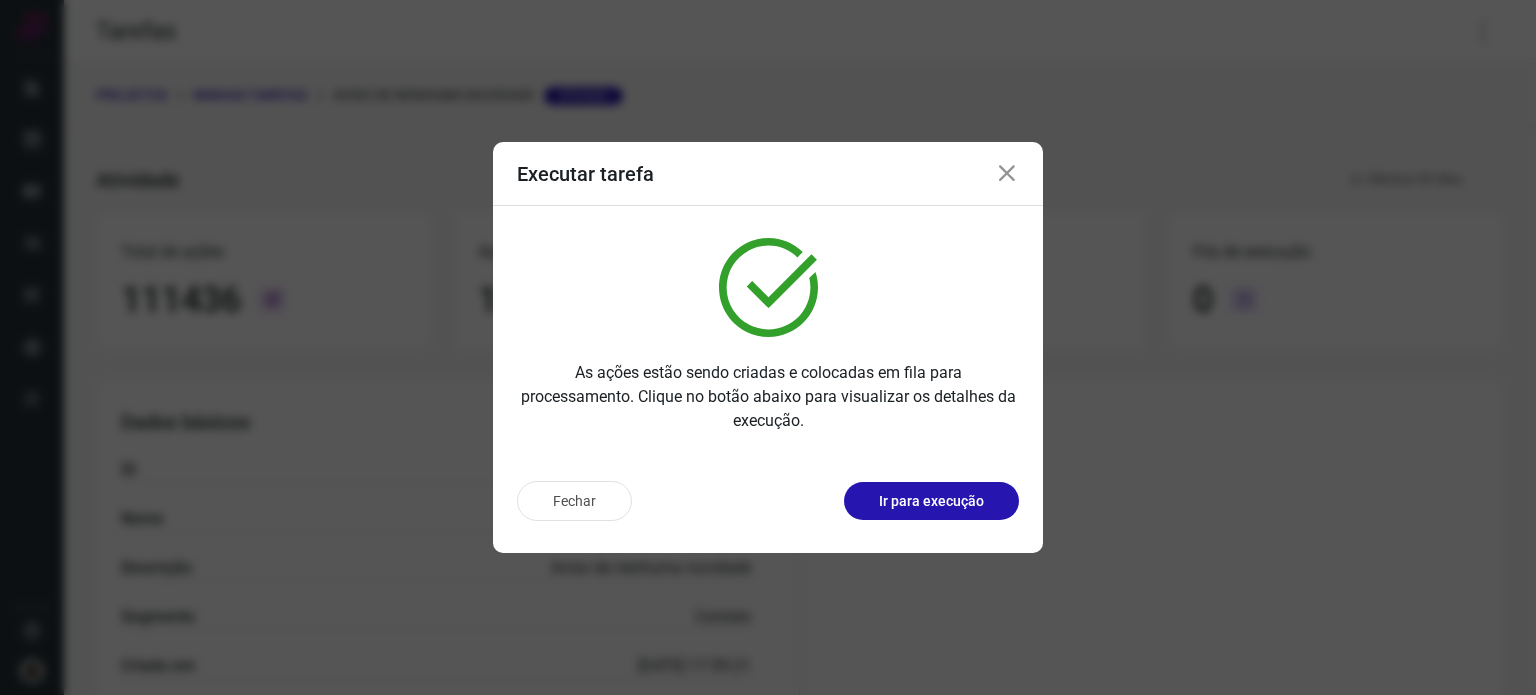 click at bounding box center (1007, 174) 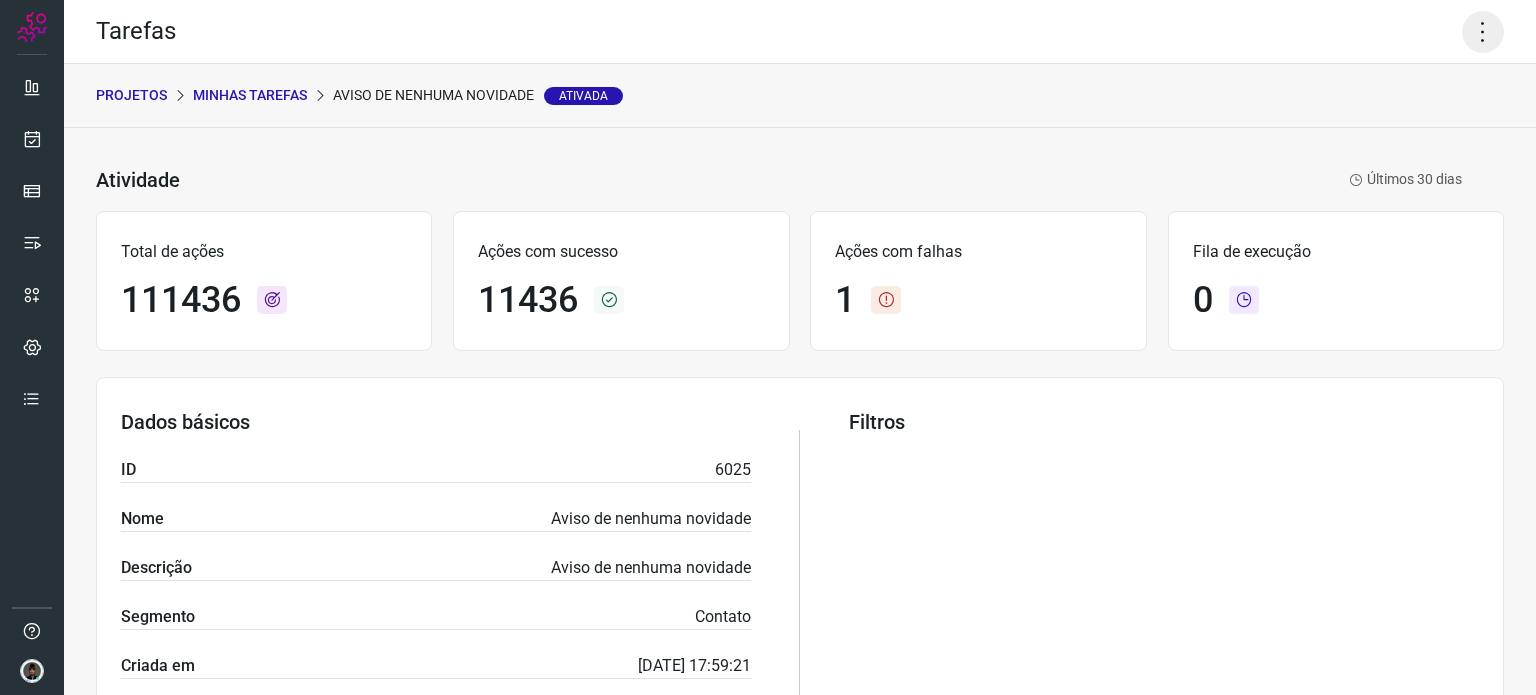 click 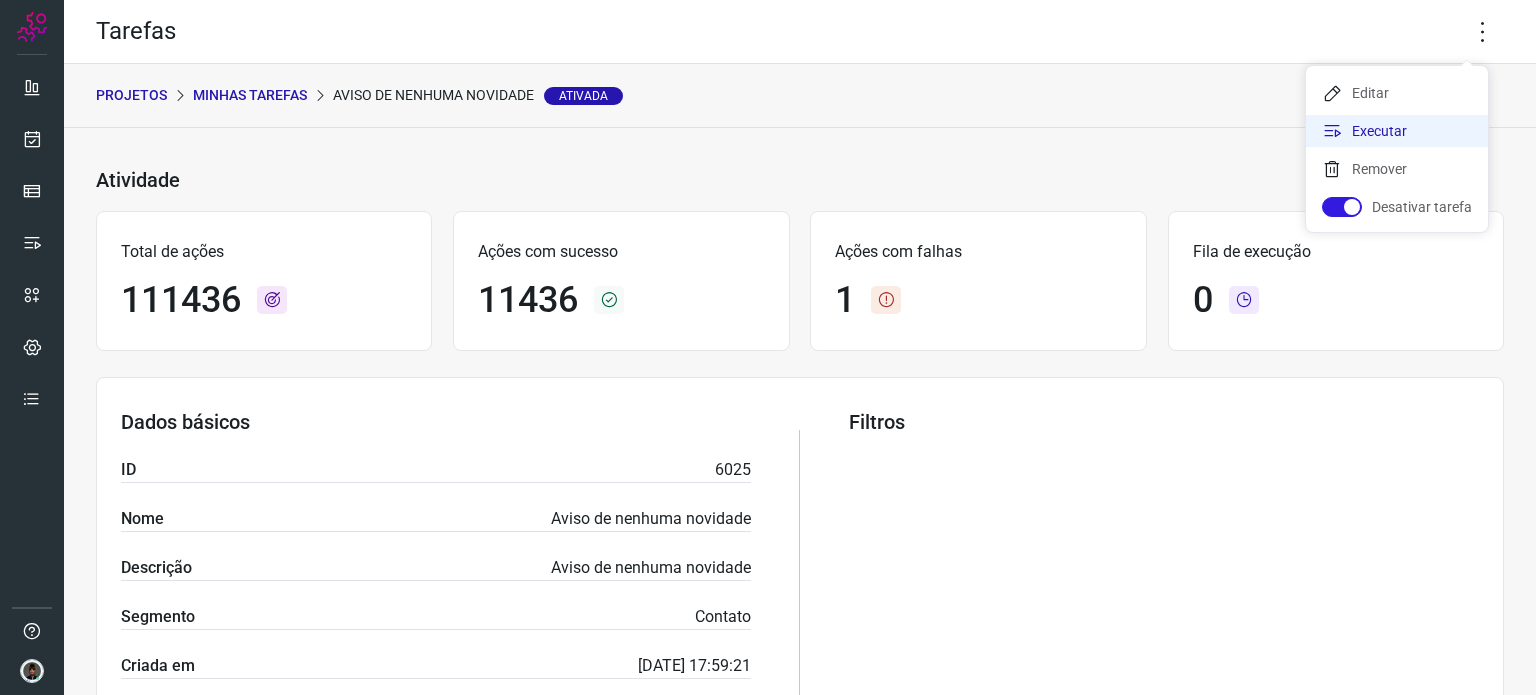 click on "Executar" 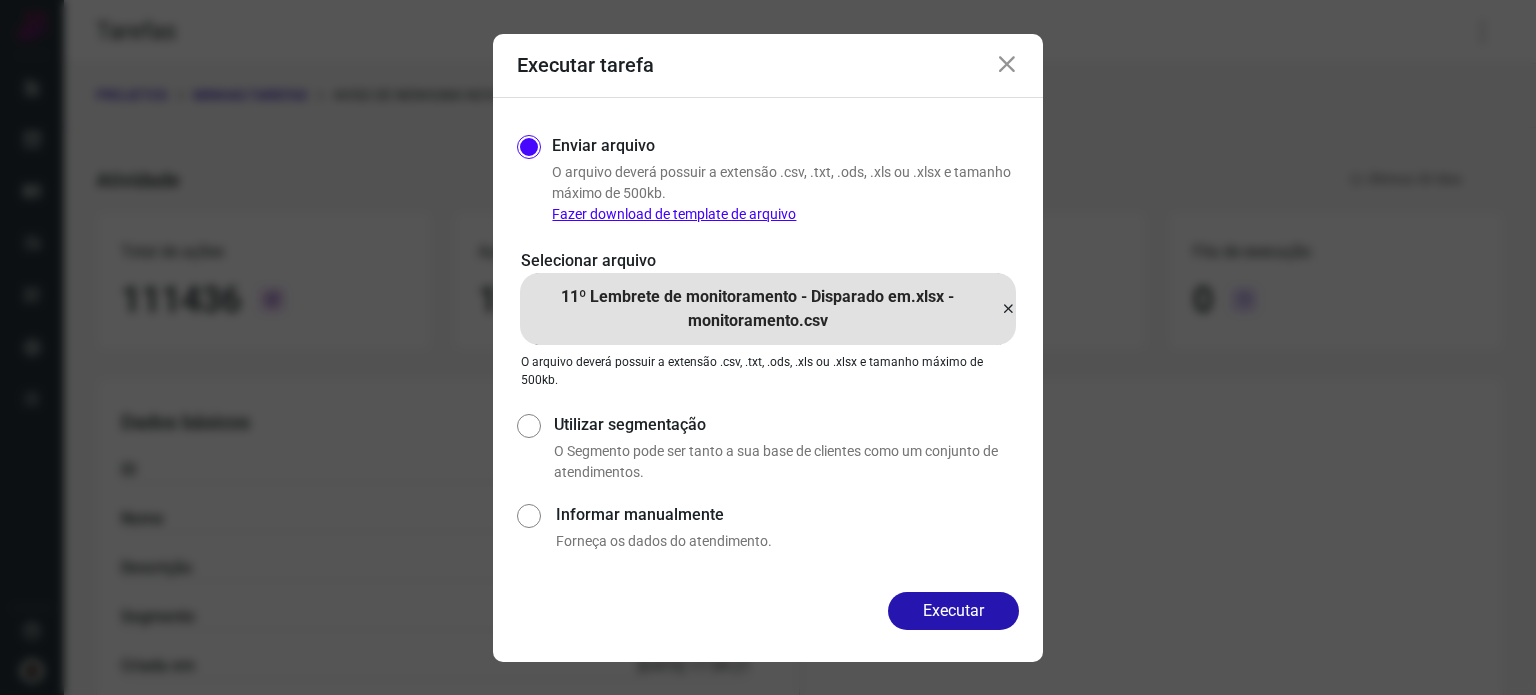 click at bounding box center (1008, 309) 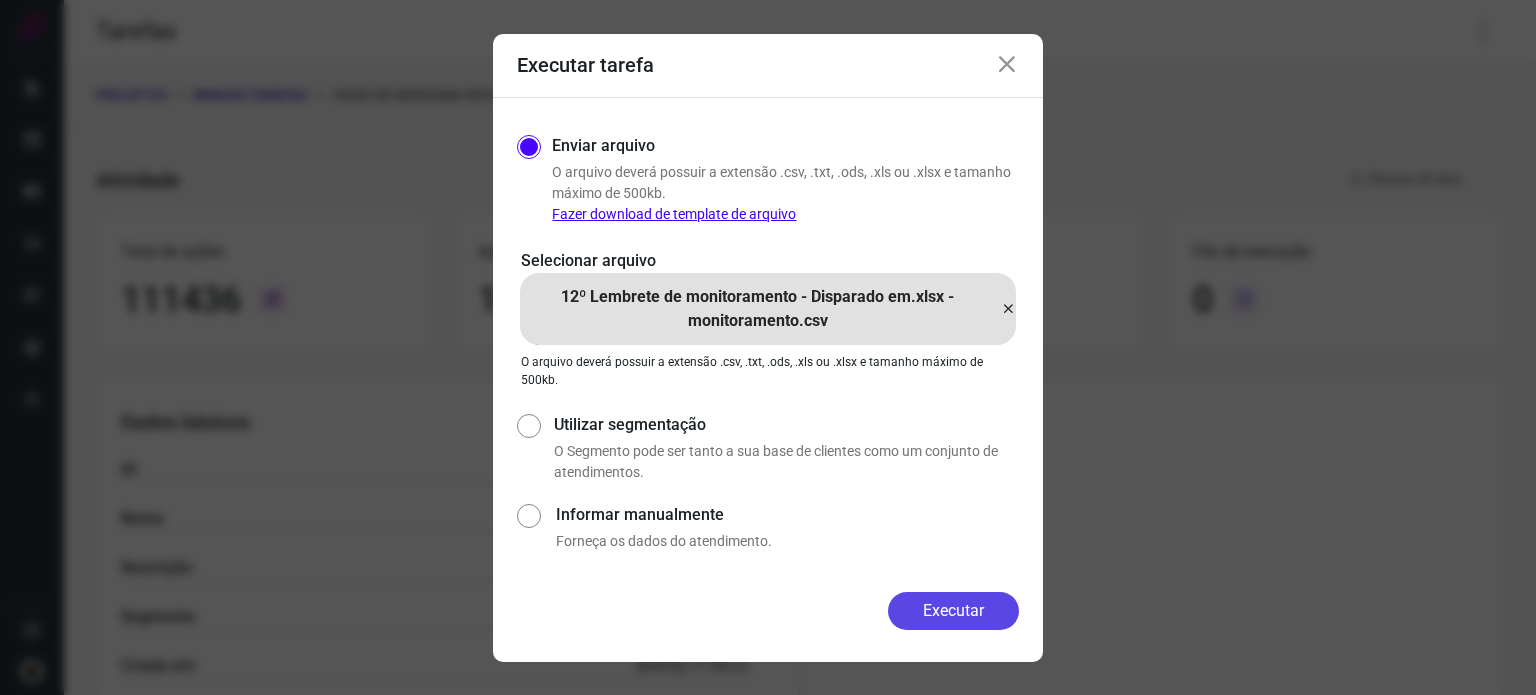 click on "Executar" at bounding box center [953, 611] 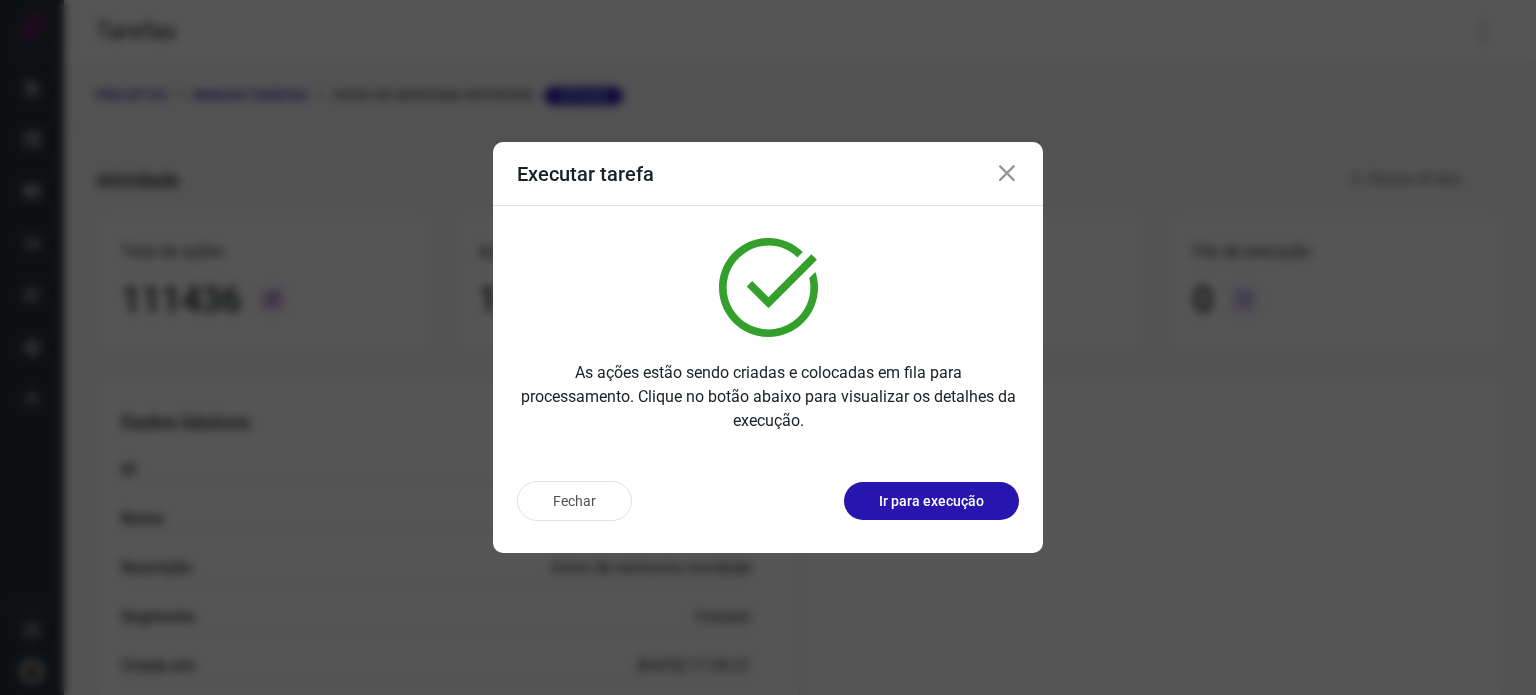 click on "Executar tarefa As ações estão sendo criadas e colocadas em fila para processamento. Clique no botão abaixo para visualizar os detalhes da execução.  Fechar  Ir para execução" at bounding box center (768, 347) 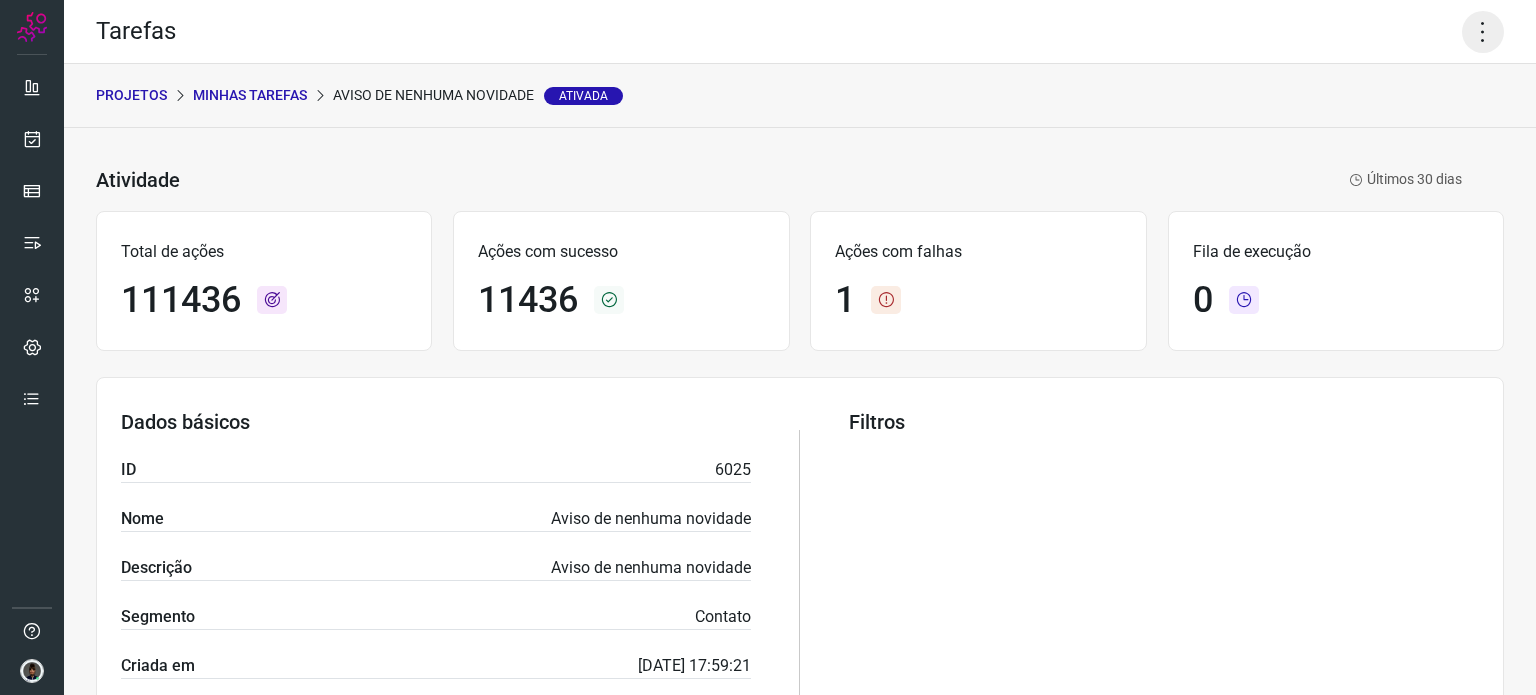 click 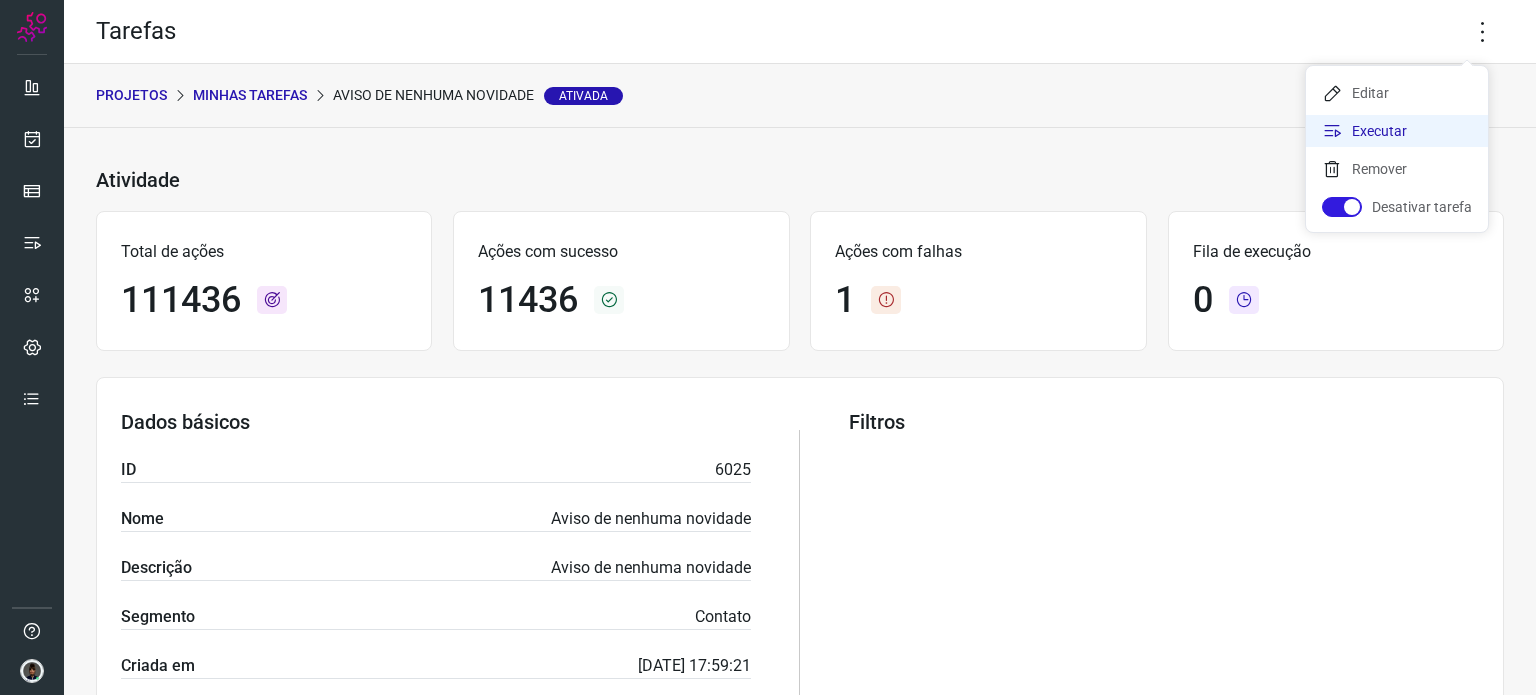 click 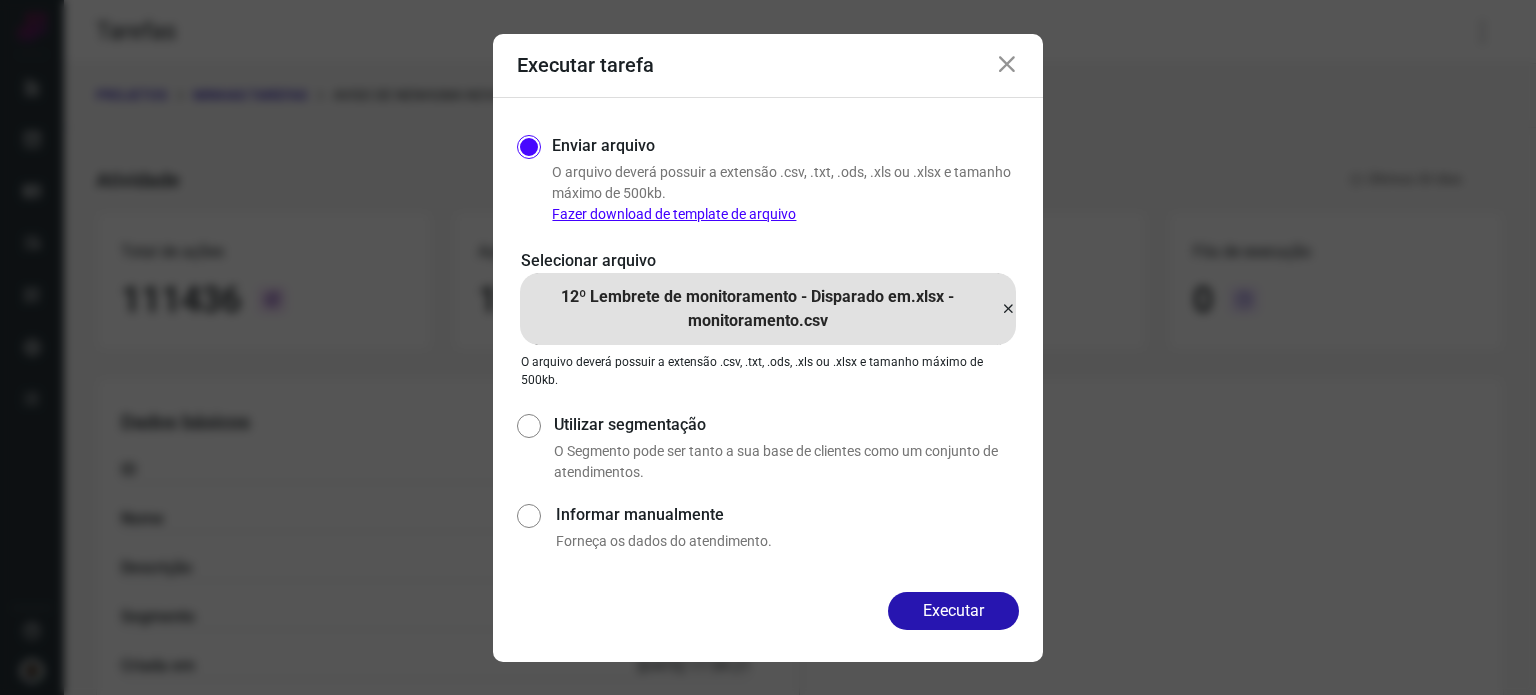 click at bounding box center [1008, 309] 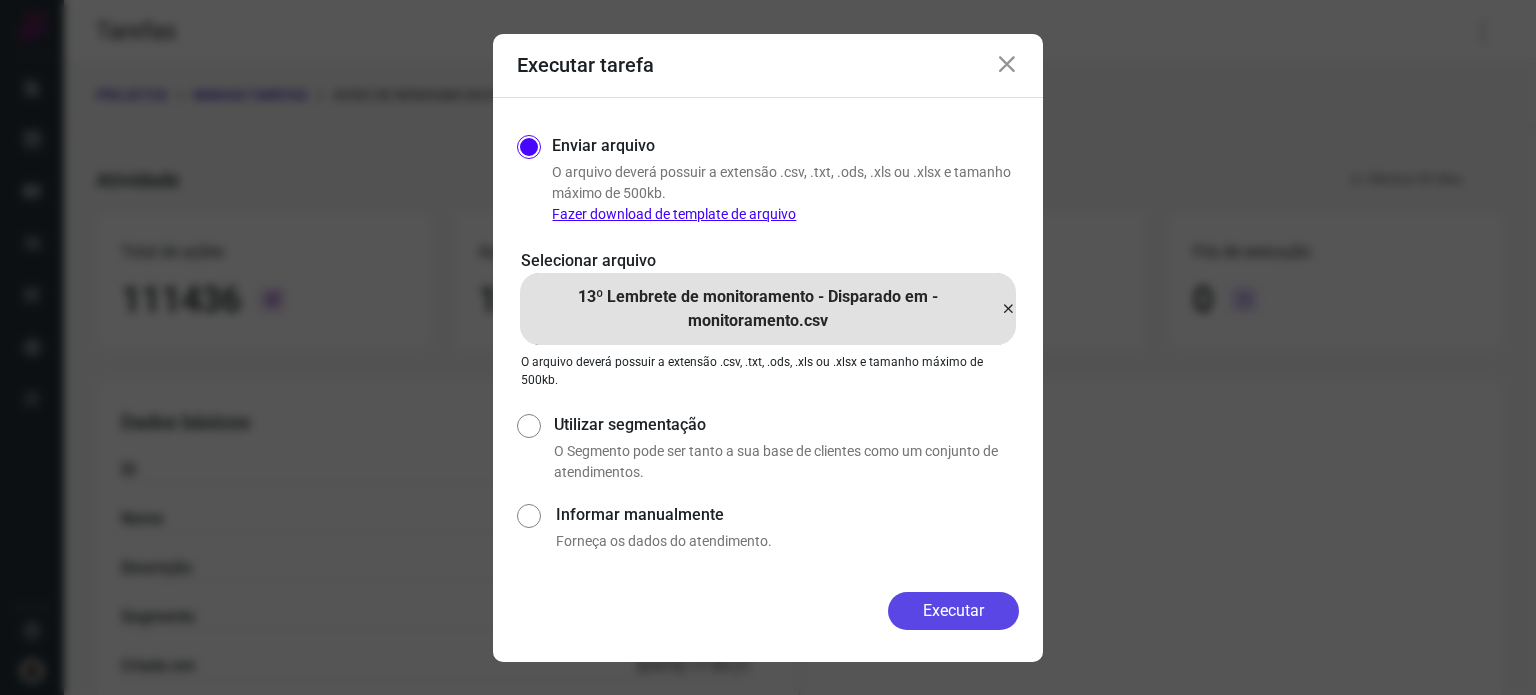 click on "Executar" at bounding box center [953, 611] 